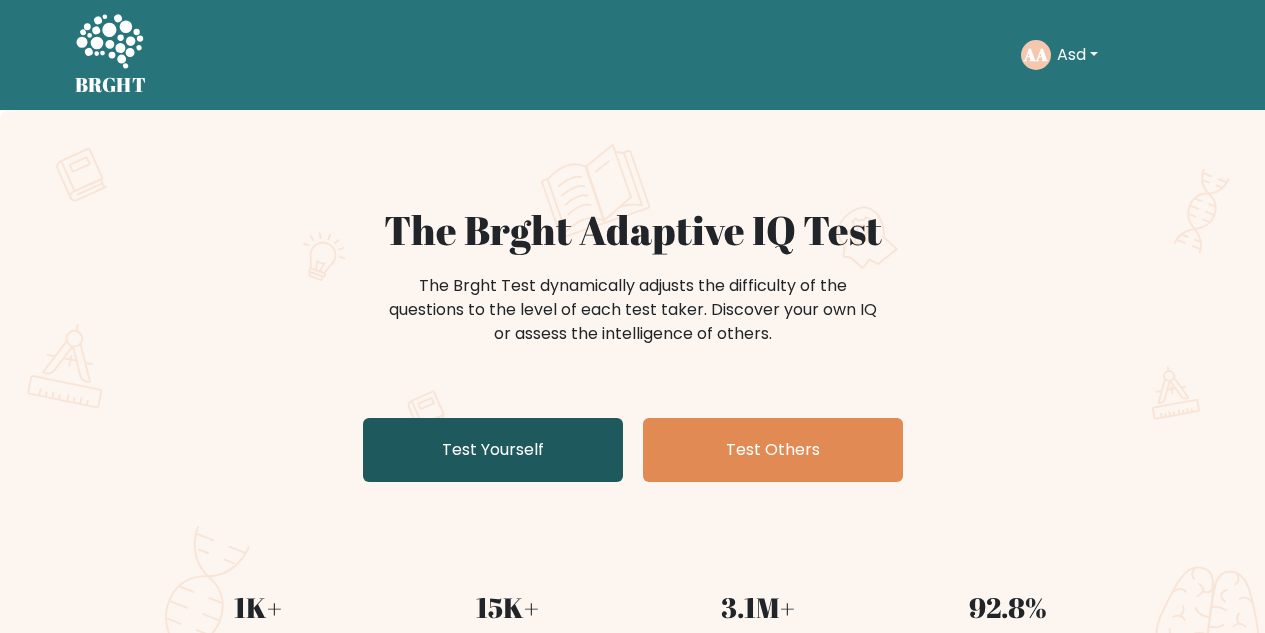 scroll, scrollTop: 0, scrollLeft: 0, axis: both 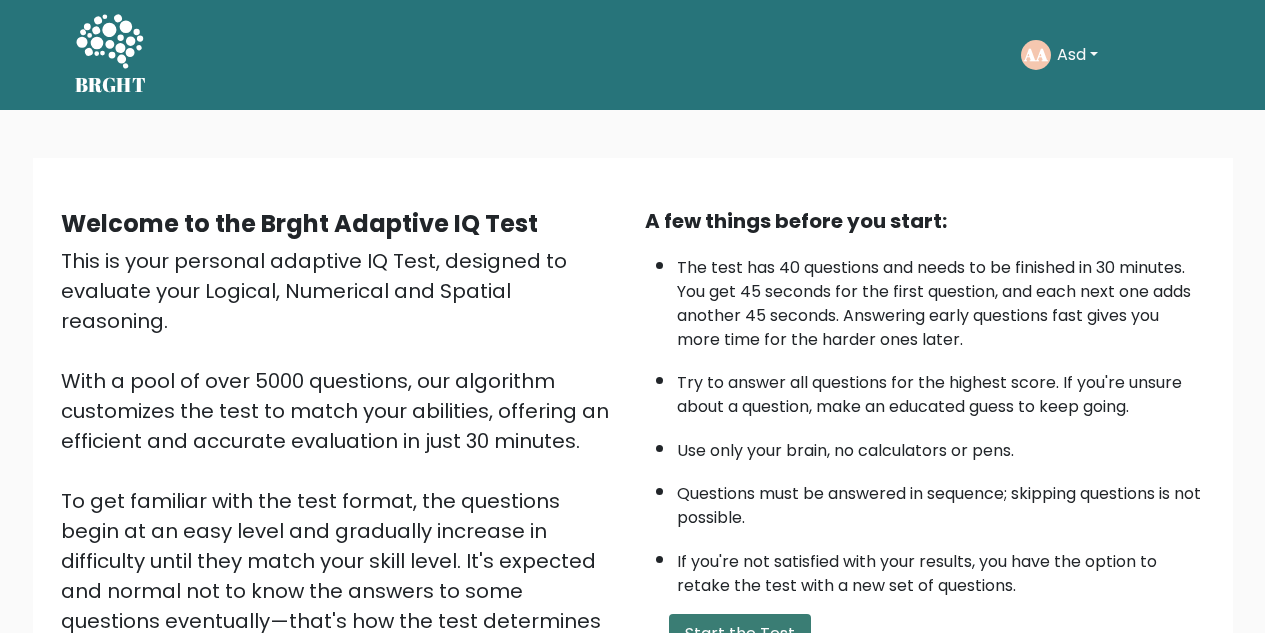click on "Start the Test" at bounding box center [740, 634] 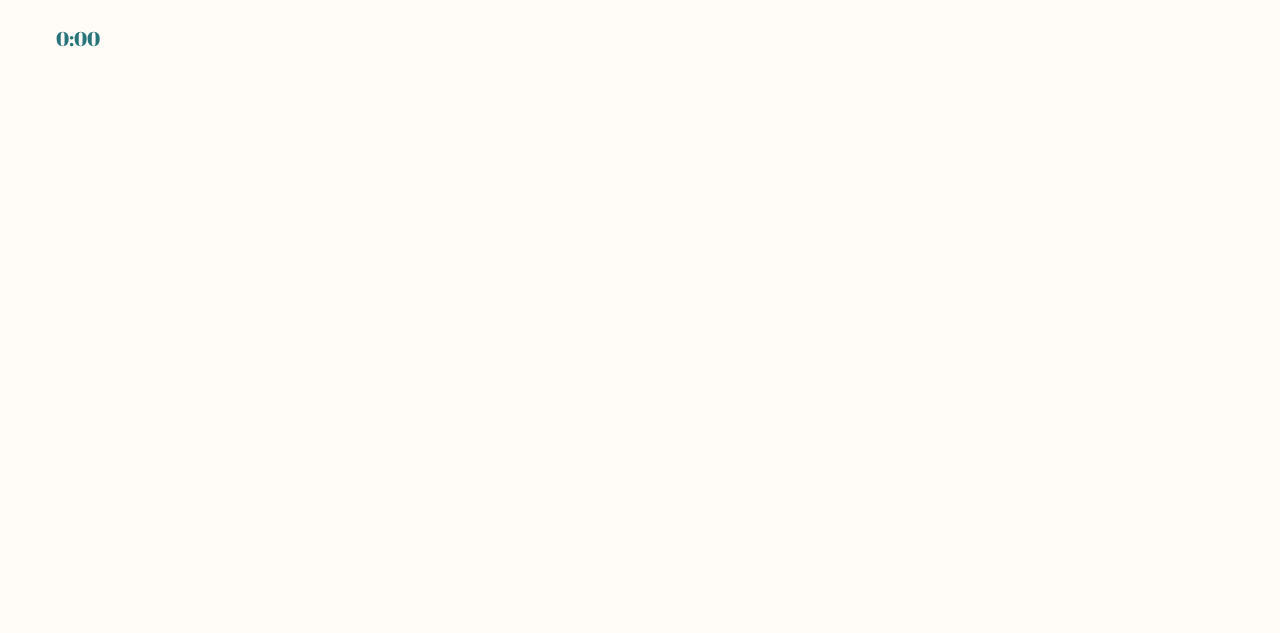 scroll, scrollTop: 0, scrollLeft: 0, axis: both 